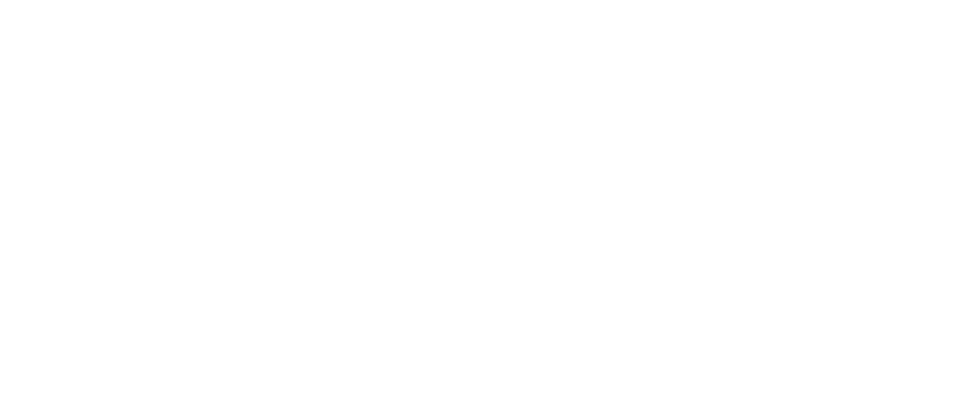 scroll, scrollTop: 0, scrollLeft: 0, axis: both 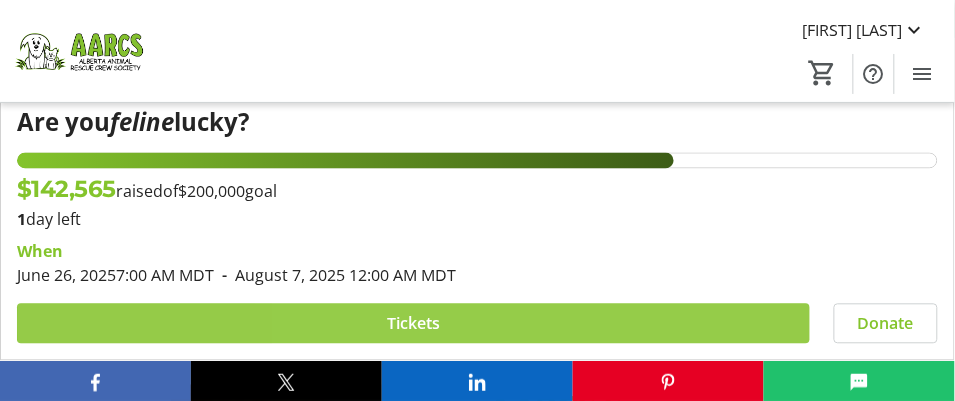 click on "Tickets" at bounding box center (413, 324) 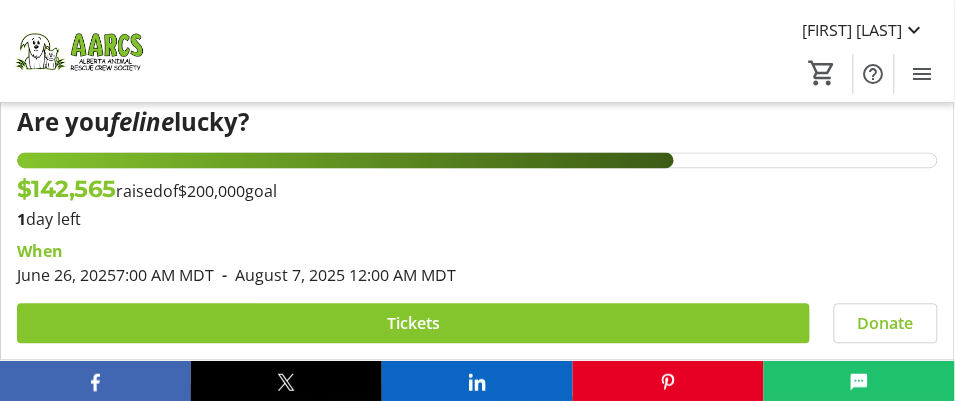 scroll, scrollTop: 0, scrollLeft: 0, axis: both 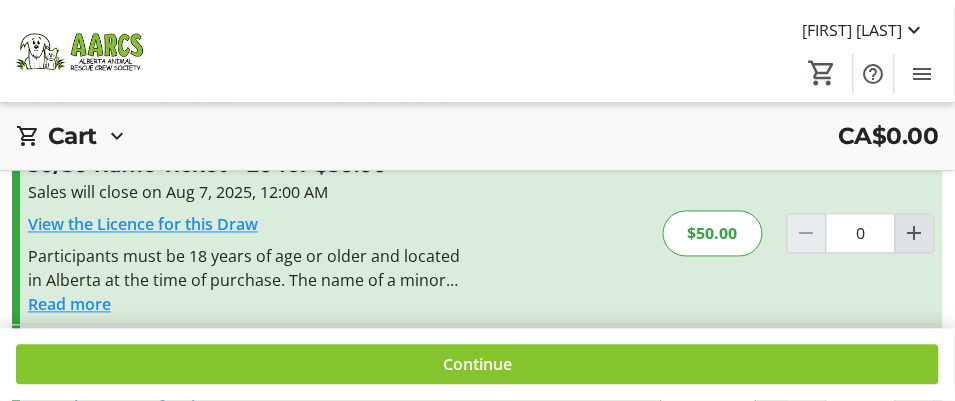 click 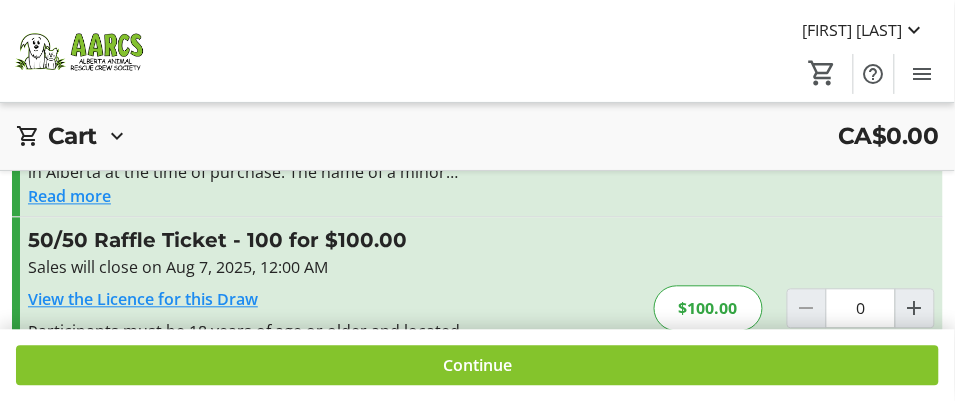 scroll, scrollTop: 694, scrollLeft: 0, axis: vertical 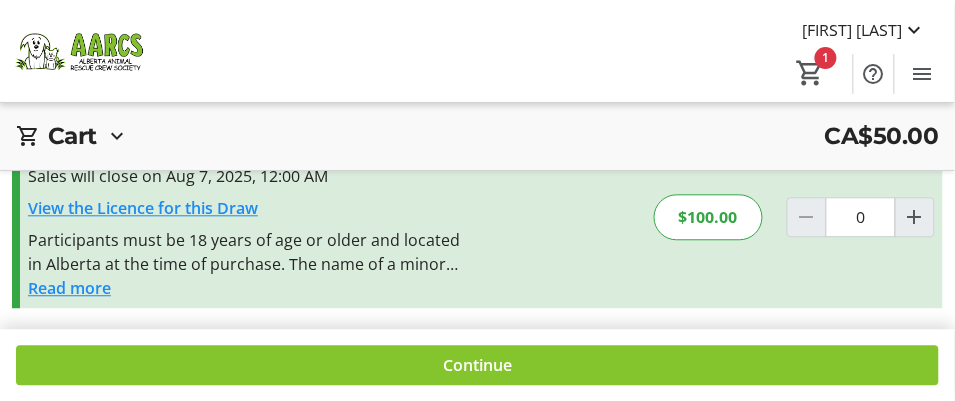 click 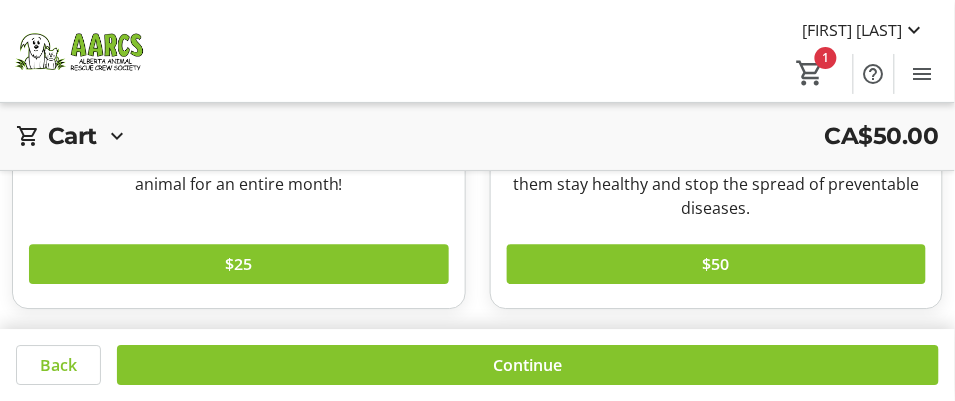 scroll, scrollTop: 903, scrollLeft: 0, axis: vertical 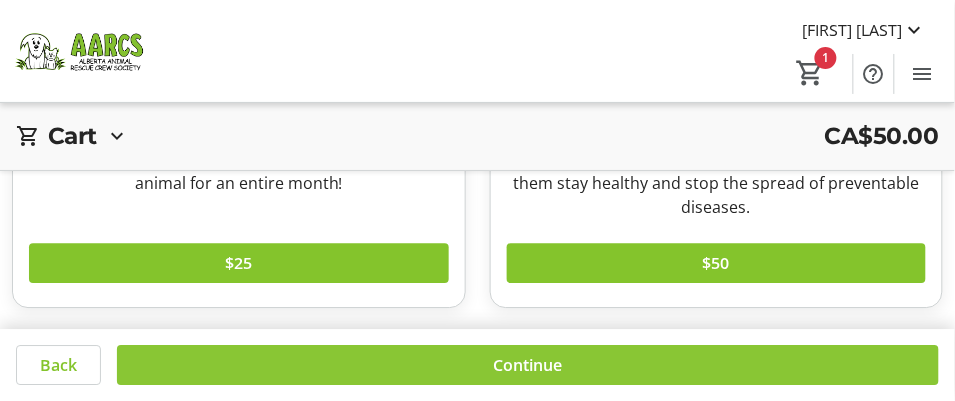 click 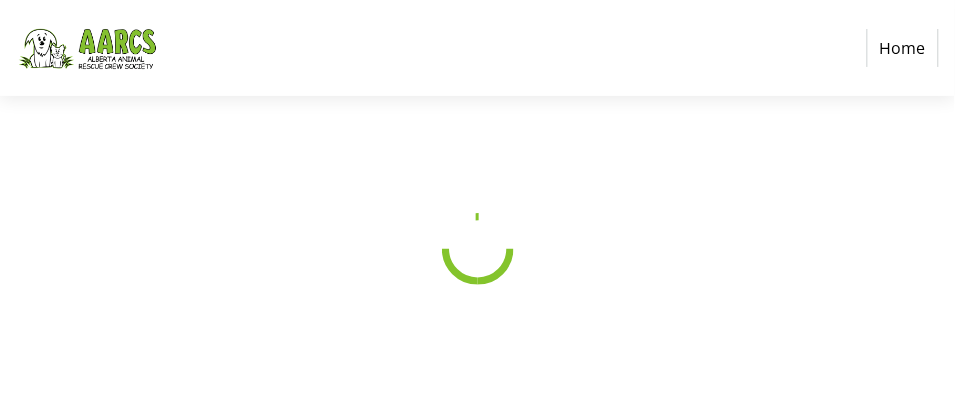 scroll, scrollTop: 0, scrollLeft: 0, axis: both 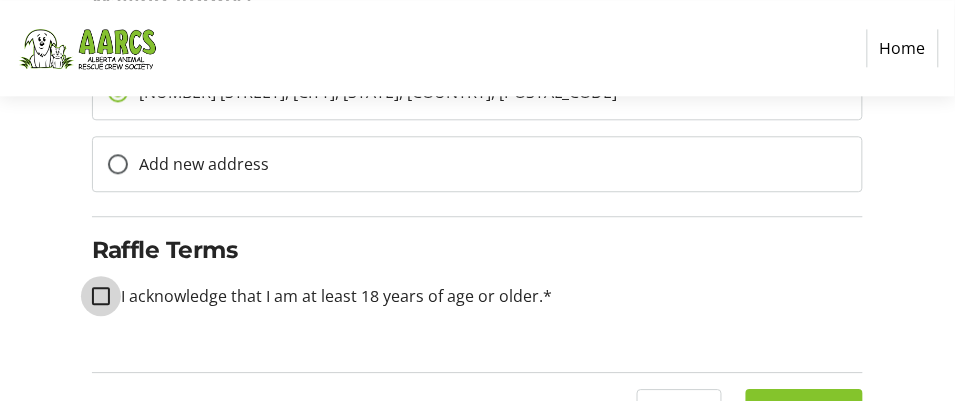 click on "I acknowledge that I am at least 18 years of age or older.*" at bounding box center [101, 296] 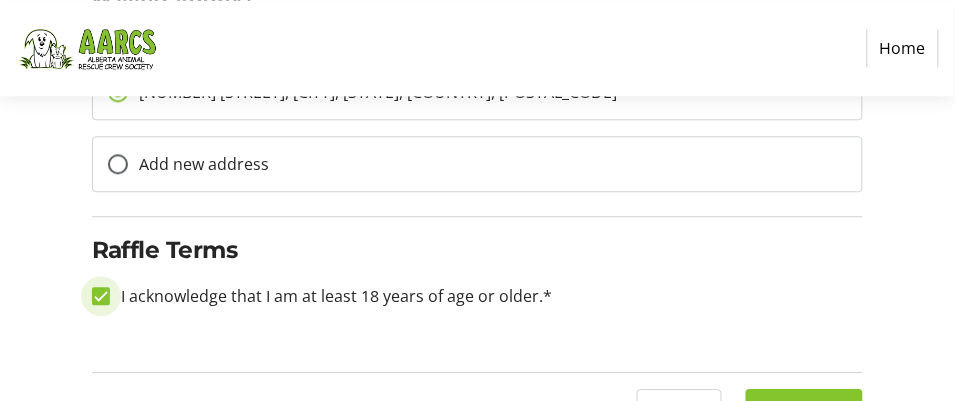 checkbox on "true" 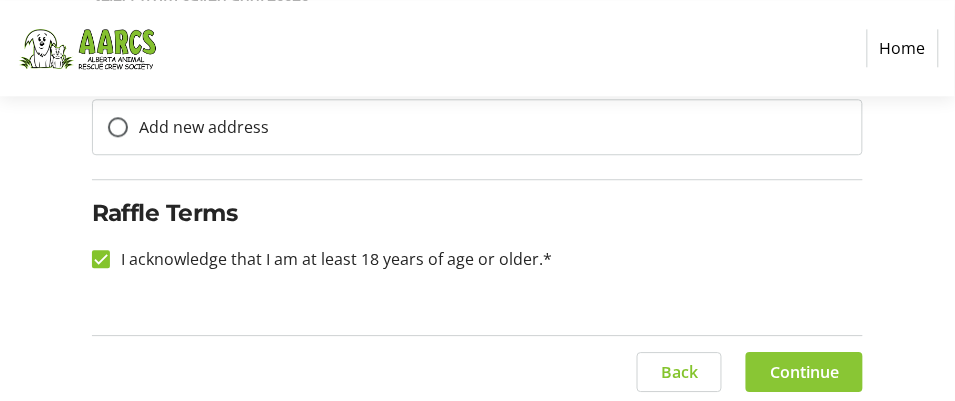 click on "Continue" 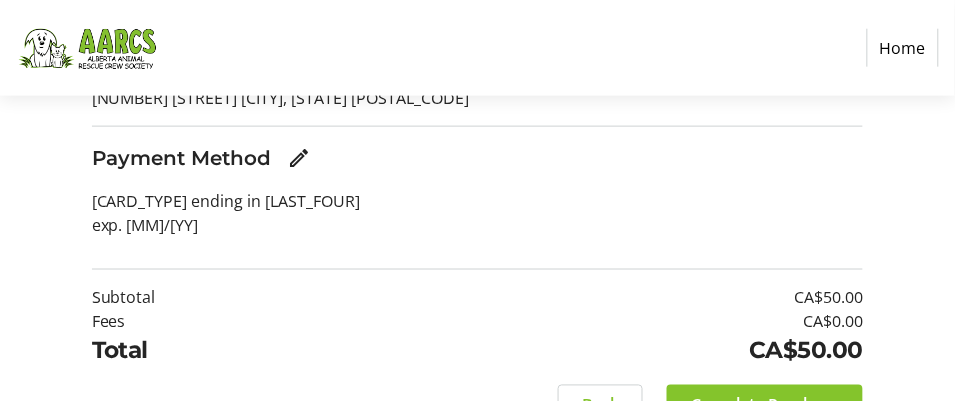 scroll, scrollTop: 458, scrollLeft: 0, axis: vertical 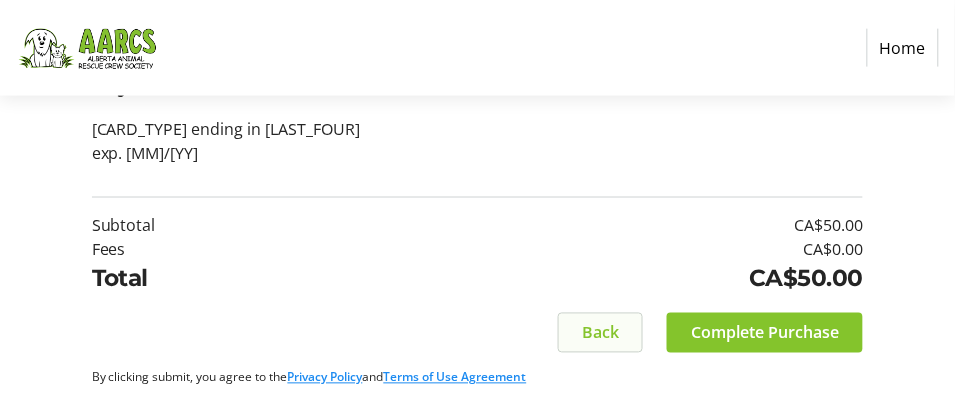 click on "Back" 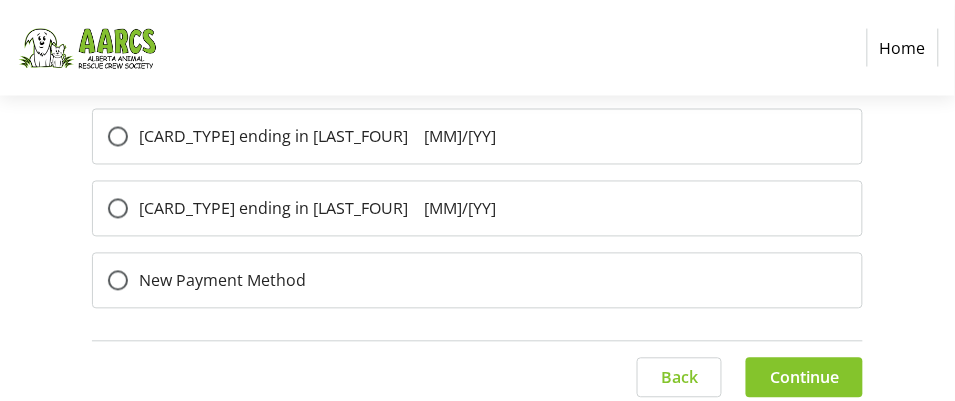 scroll, scrollTop: 561, scrollLeft: 0, axis: vertical 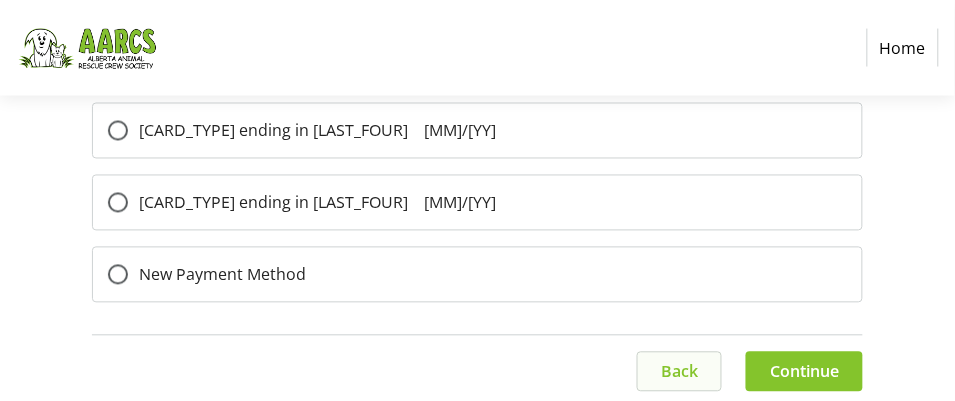 click on "Back" 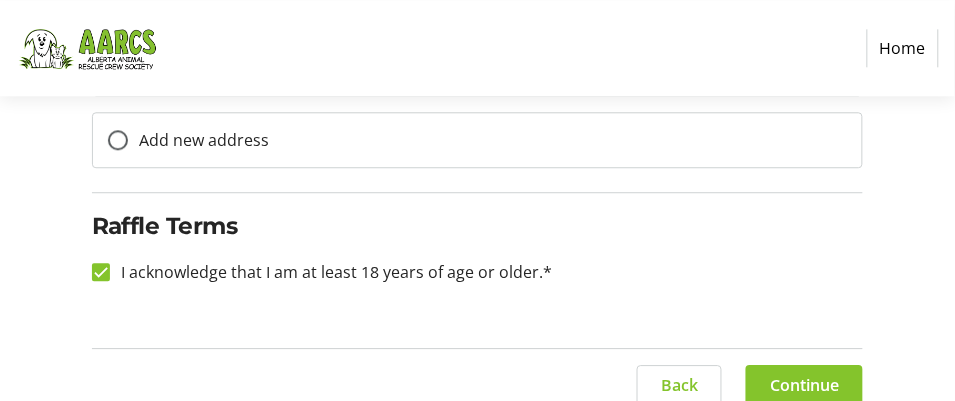 scroll, scrollTop: 837, scrollLeft: 0, axis: vertical 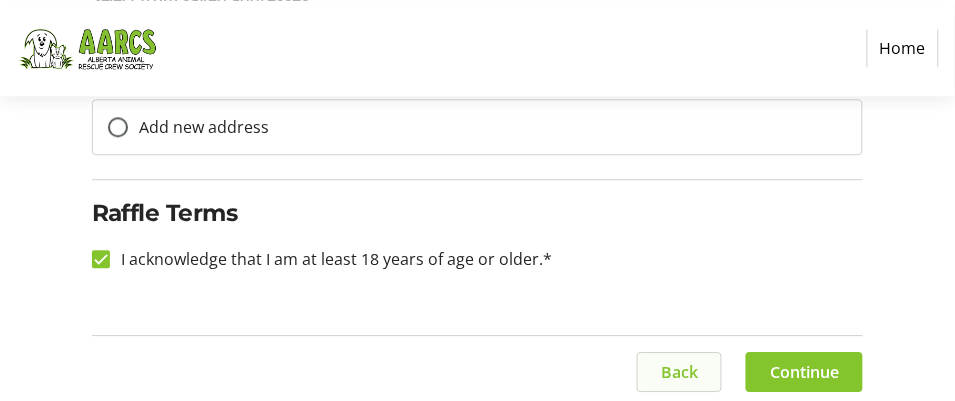 click on "Back" 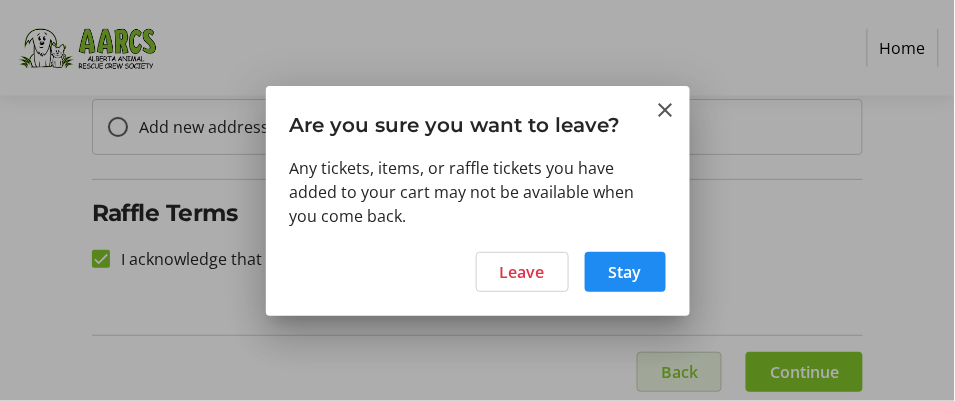 scroll, scrollTop: 0, scrollLeft: 0, axis: both 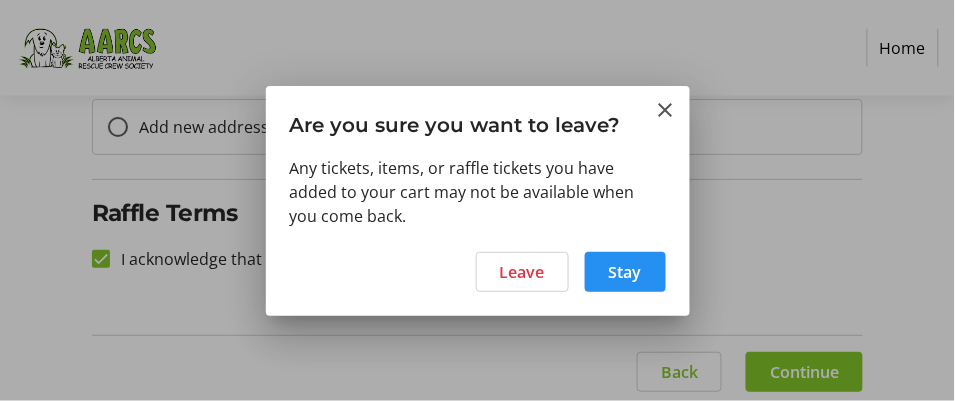 click at bounding box center (625, 272) 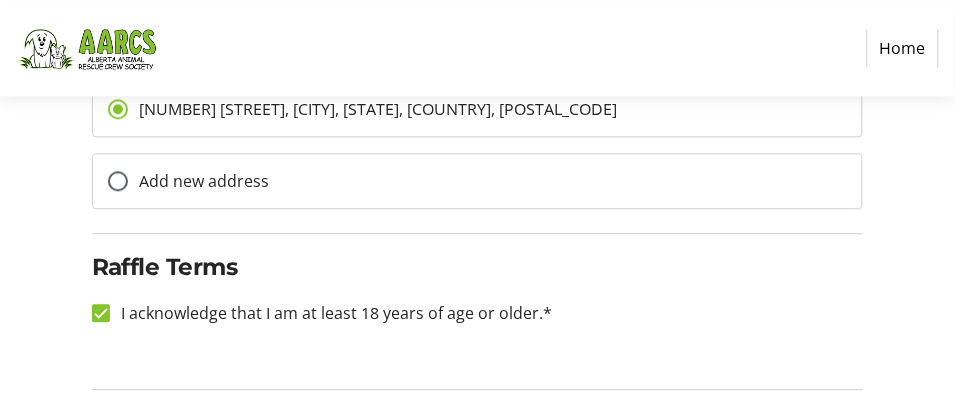 scroll, scrollTop: 837, scrollLeft: 0, axis: vertical 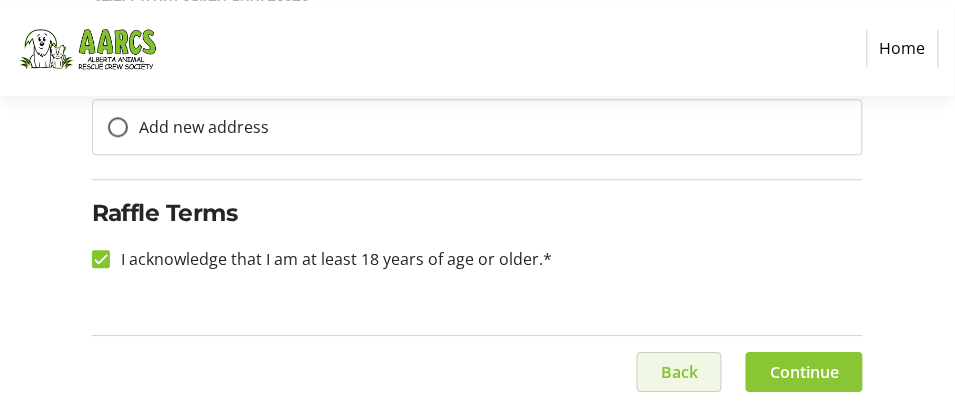 click on "Continue" 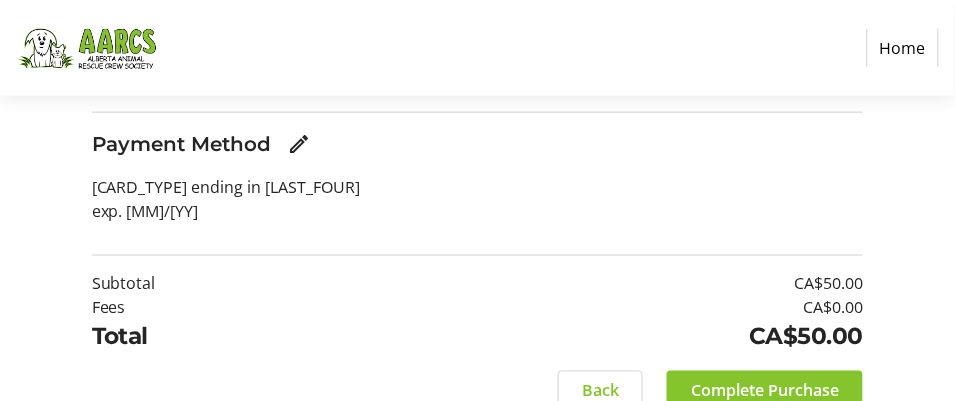 scroll, scrollTop: 458, scrollLeft: 0, axis: vertical 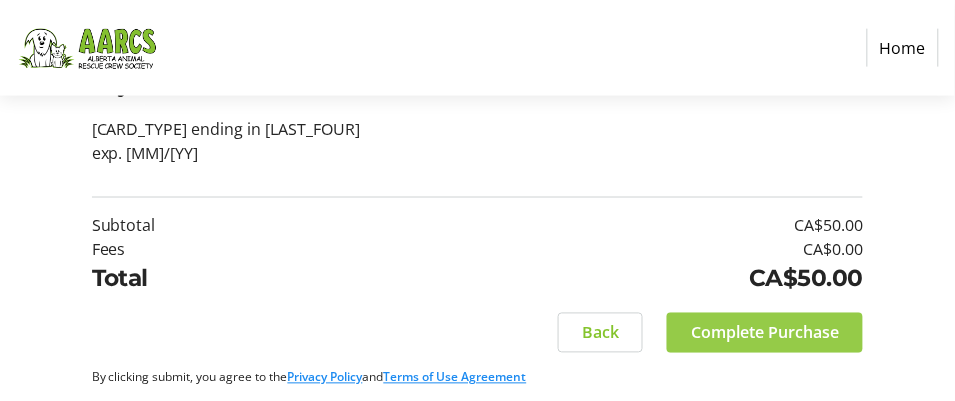 click on "Complete Purchase" 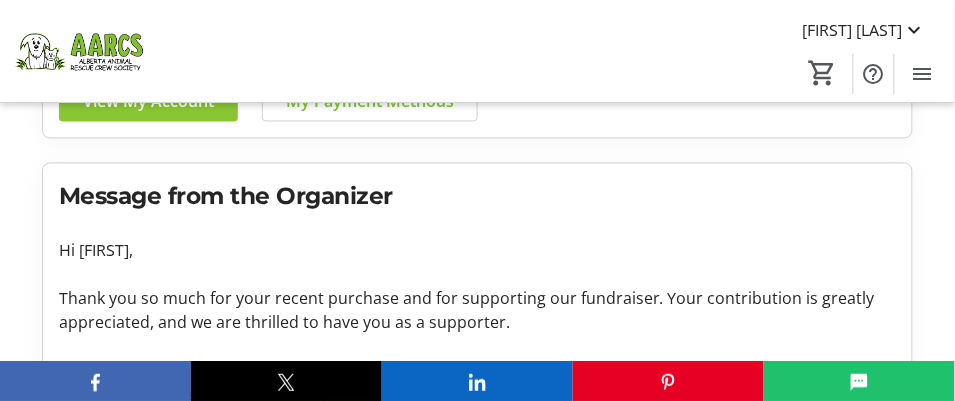 scroll, scrollTop: 600, scrollLeft: 0, axis: vertical 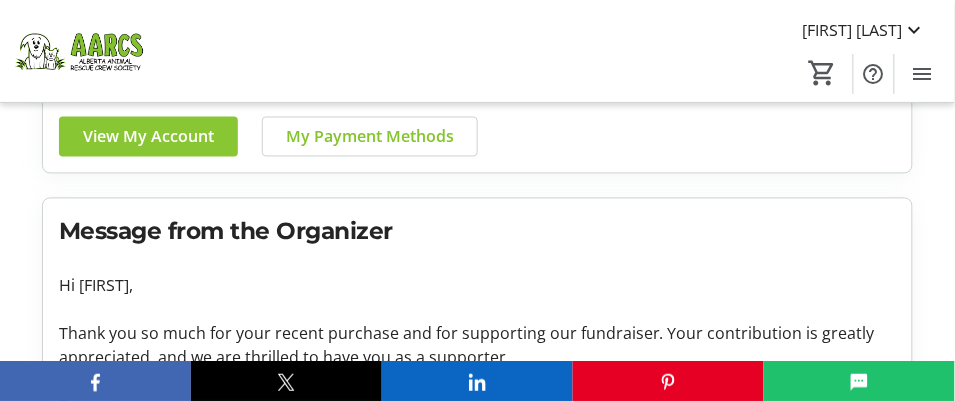 click on "View My Account" 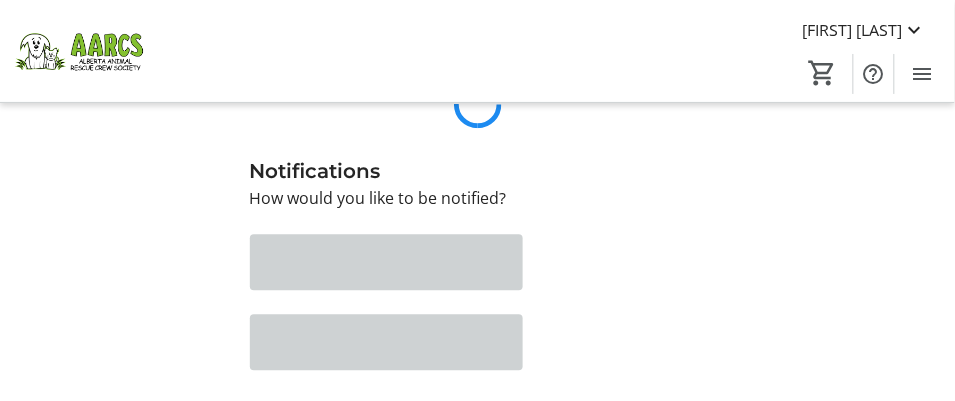 scroll, scrollTop: 0, scrollLeft: 0, axis: both 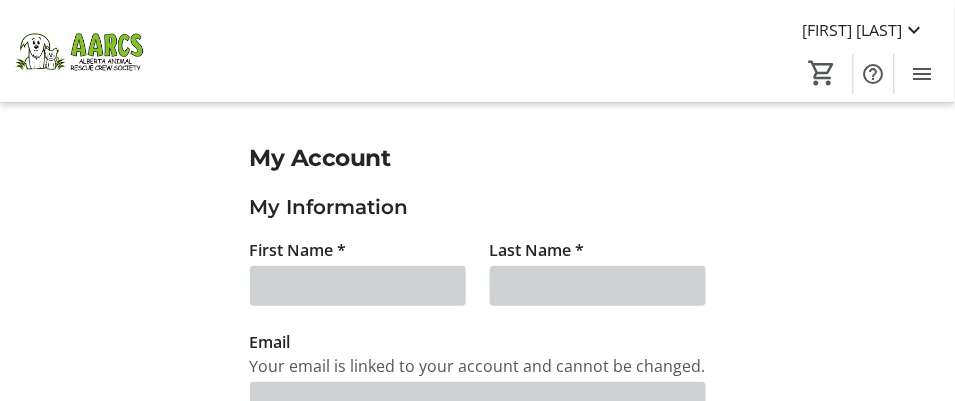 type on "[FIRST]" 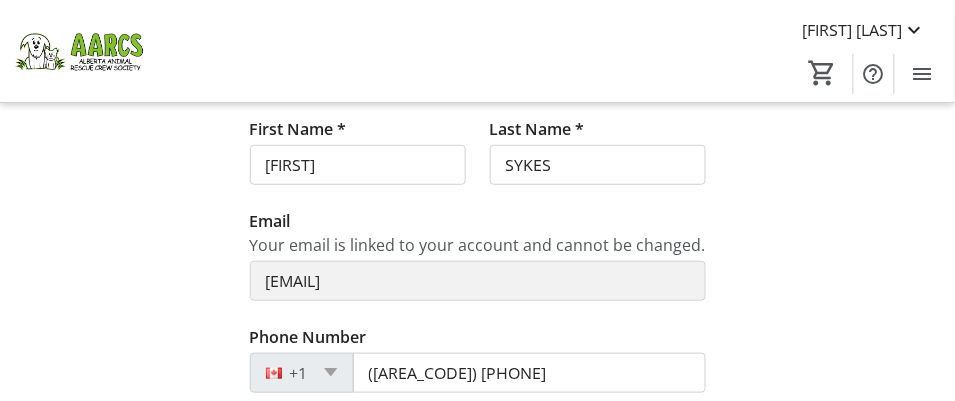 scroll, scrollTop: 81, scrollLeft: 0, axis: vertical 